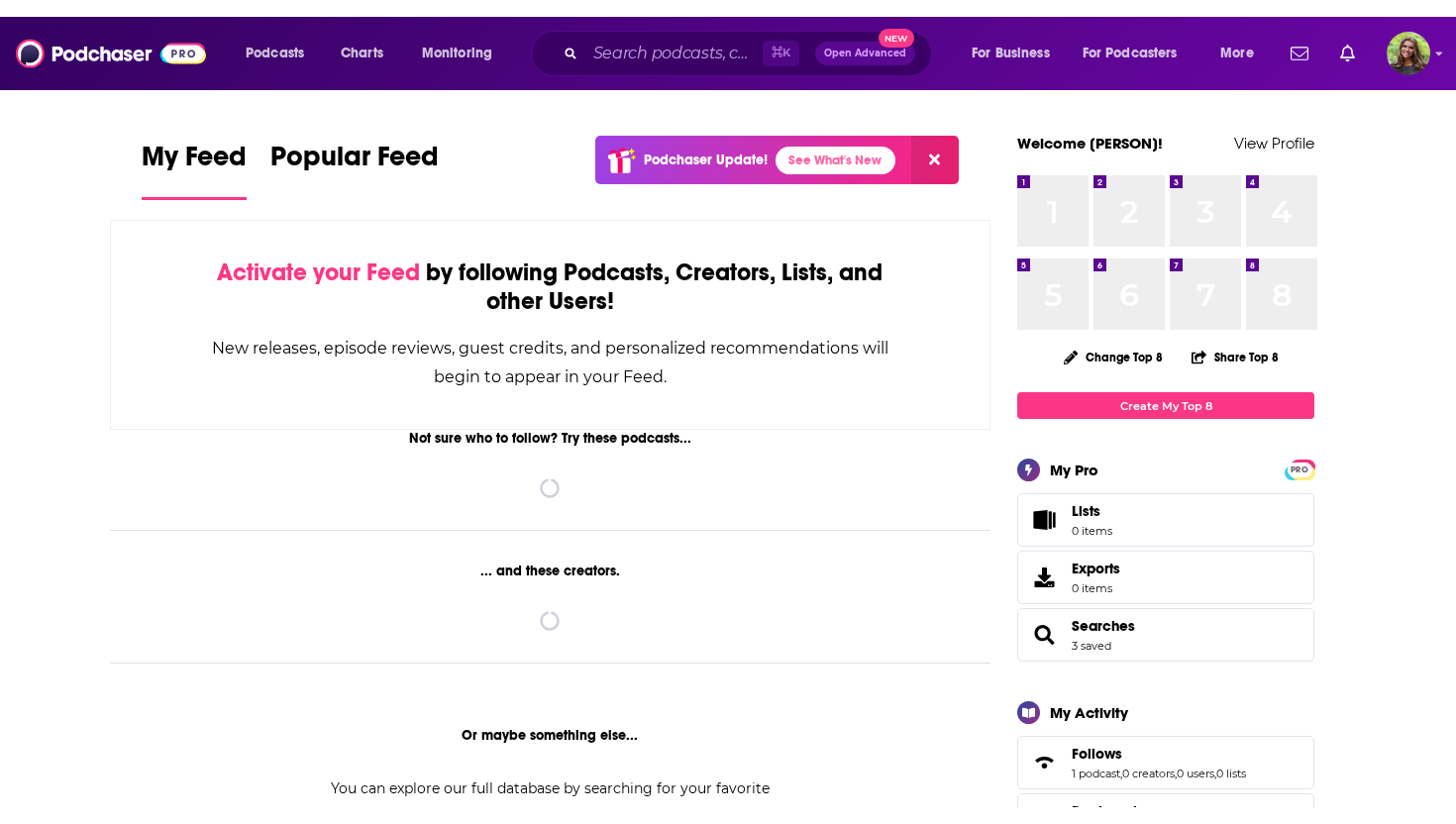 scroll, scrollTop: 0, scrollLeft: 0, axis: both 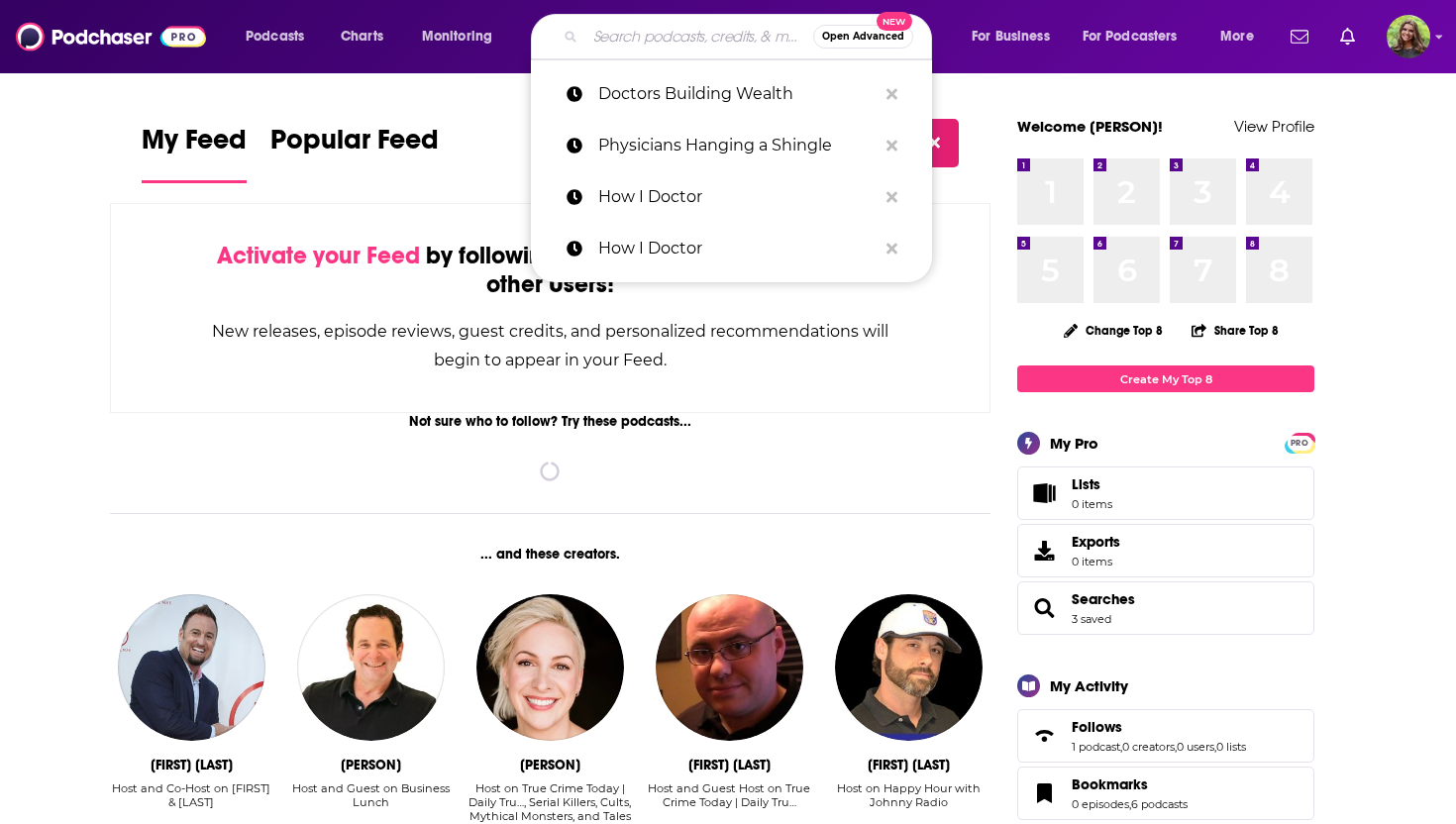 click at bounding box center [699, 37] 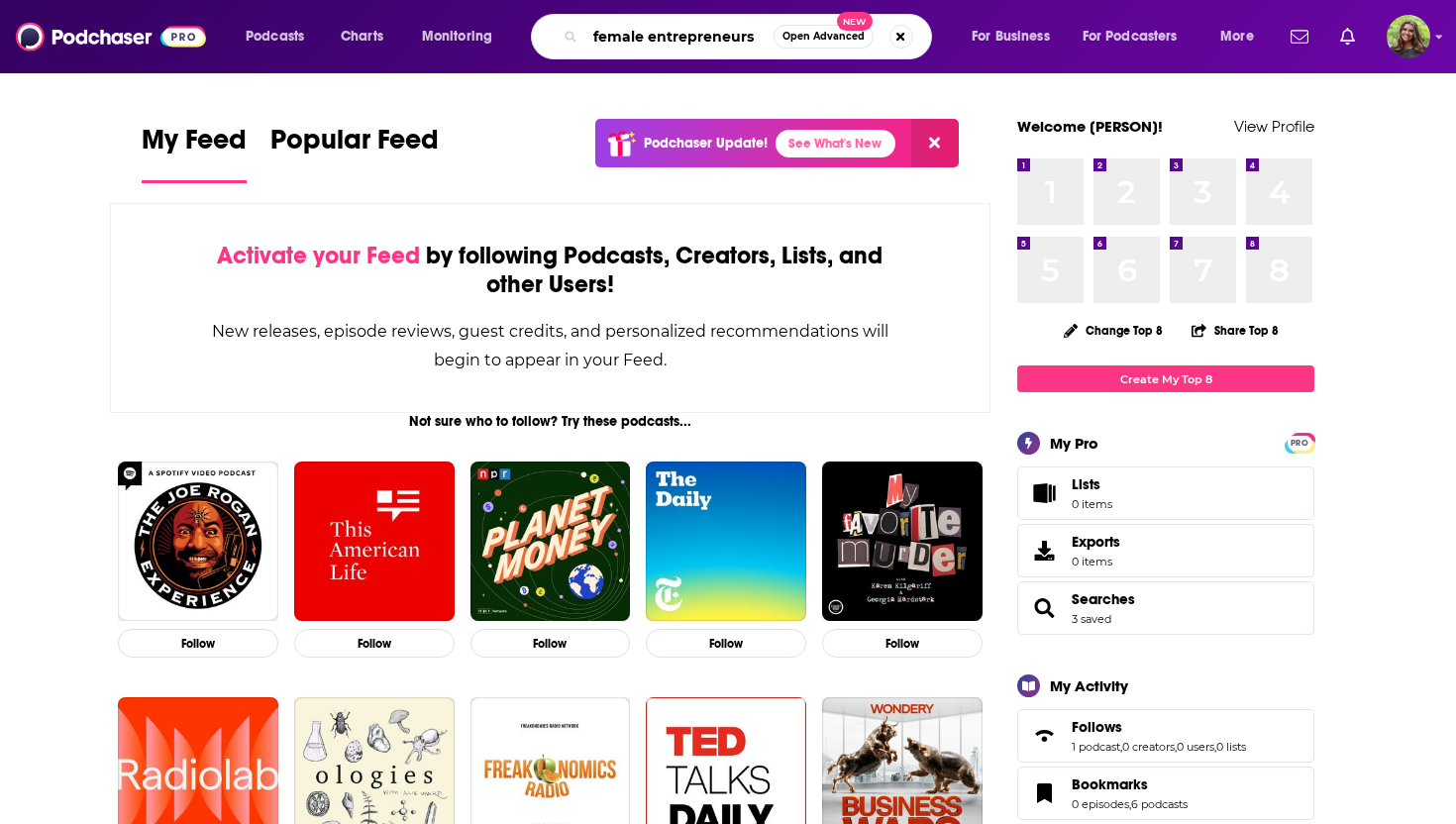type on "female entrepreneurs" 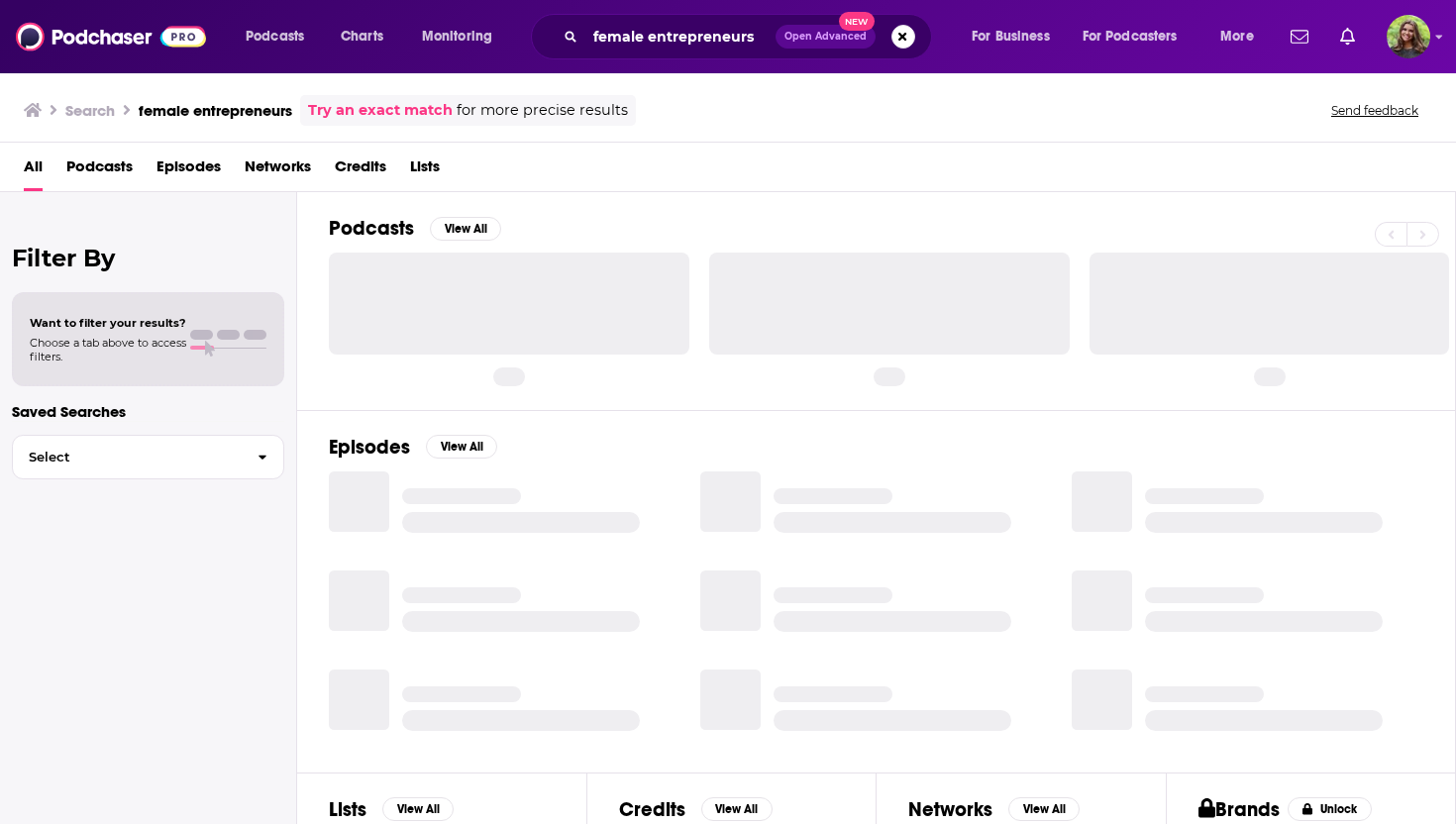 click on "Podcasts" at bounding box center [99, 170] 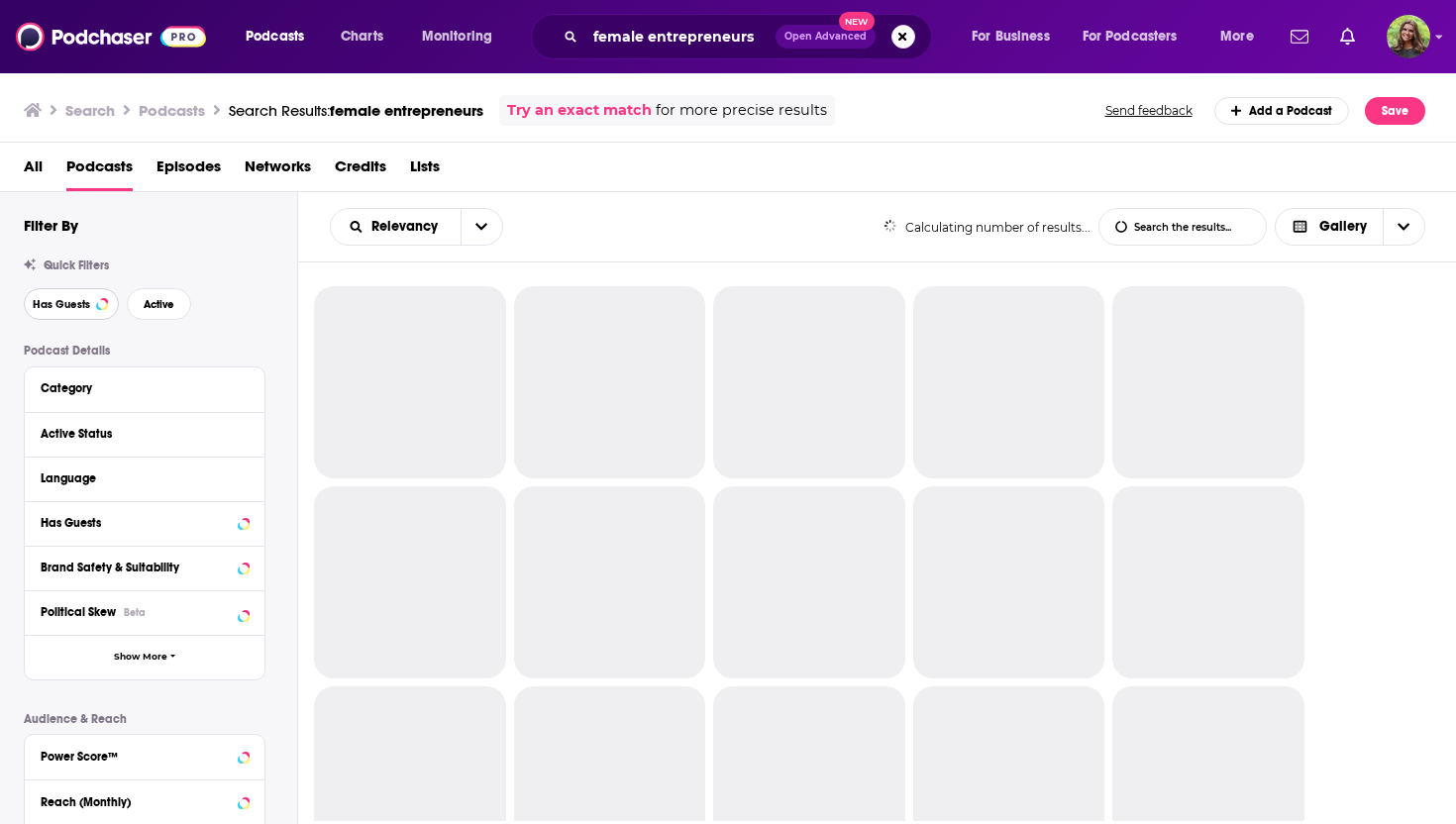 click on "Has Guests" at bounding box center [71, 304] 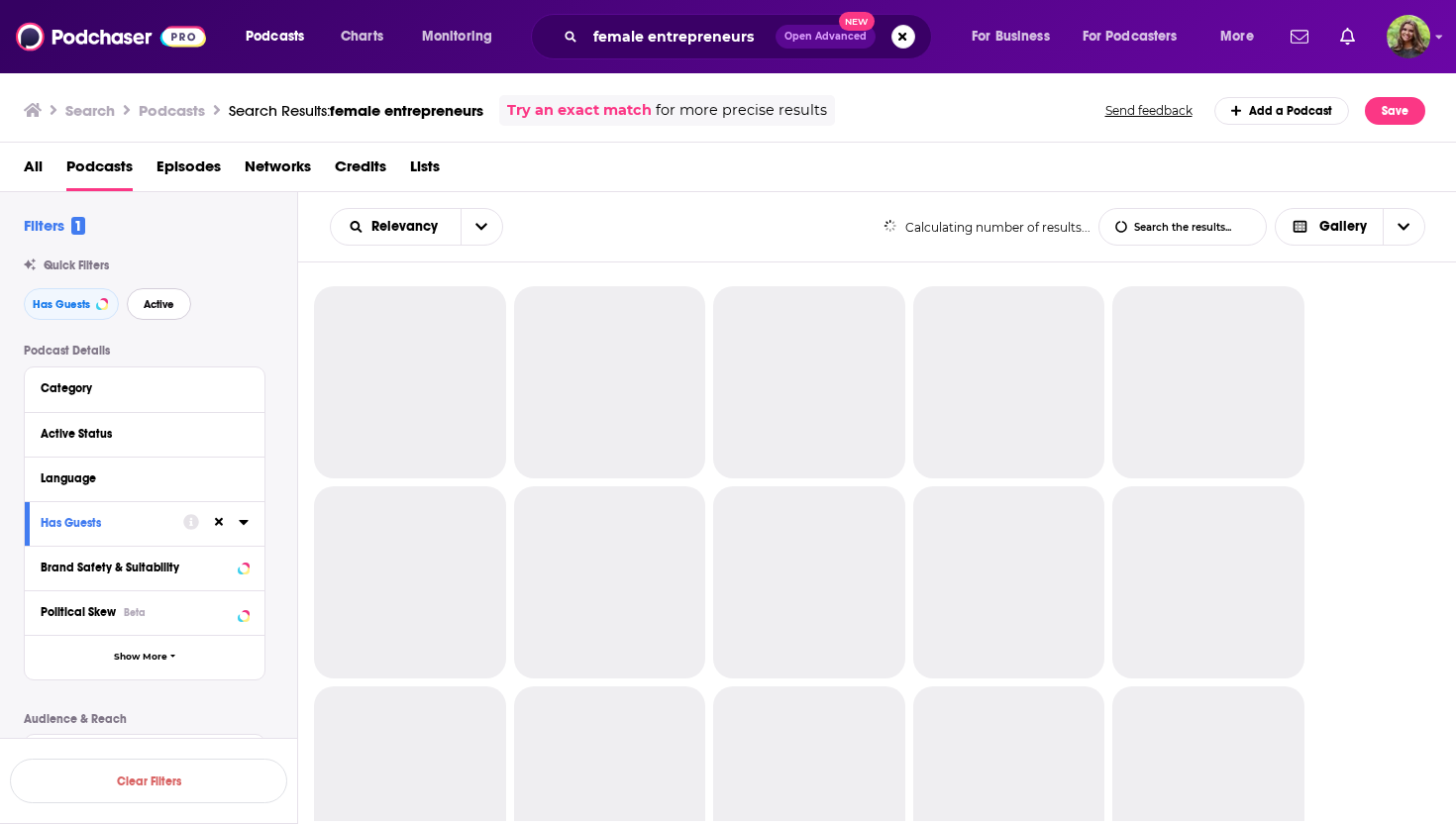 click on "Active" at bounding box center (158, 304) 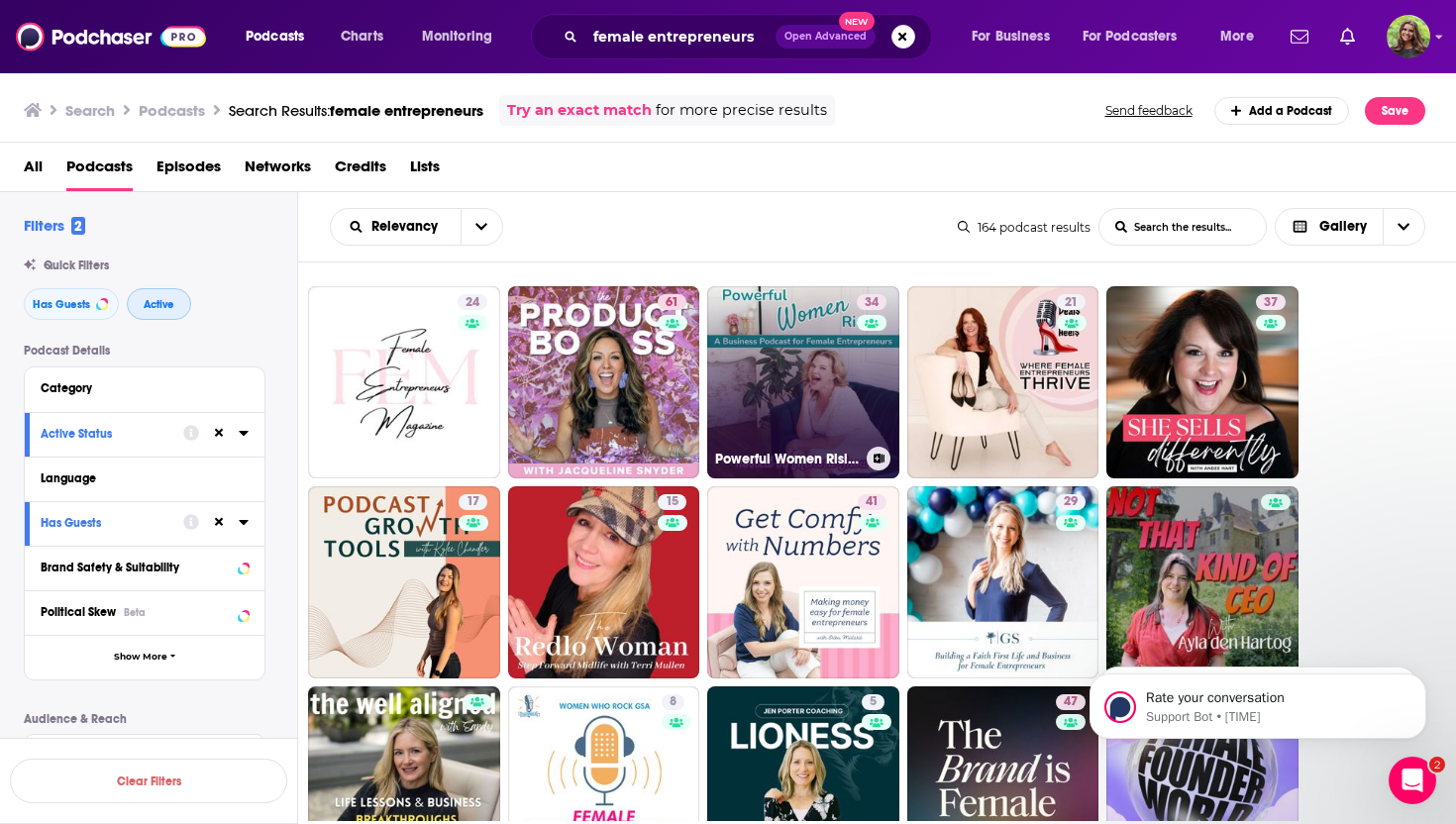 scroll, scrollTop: 0, scrollLeft: 0, axis: both 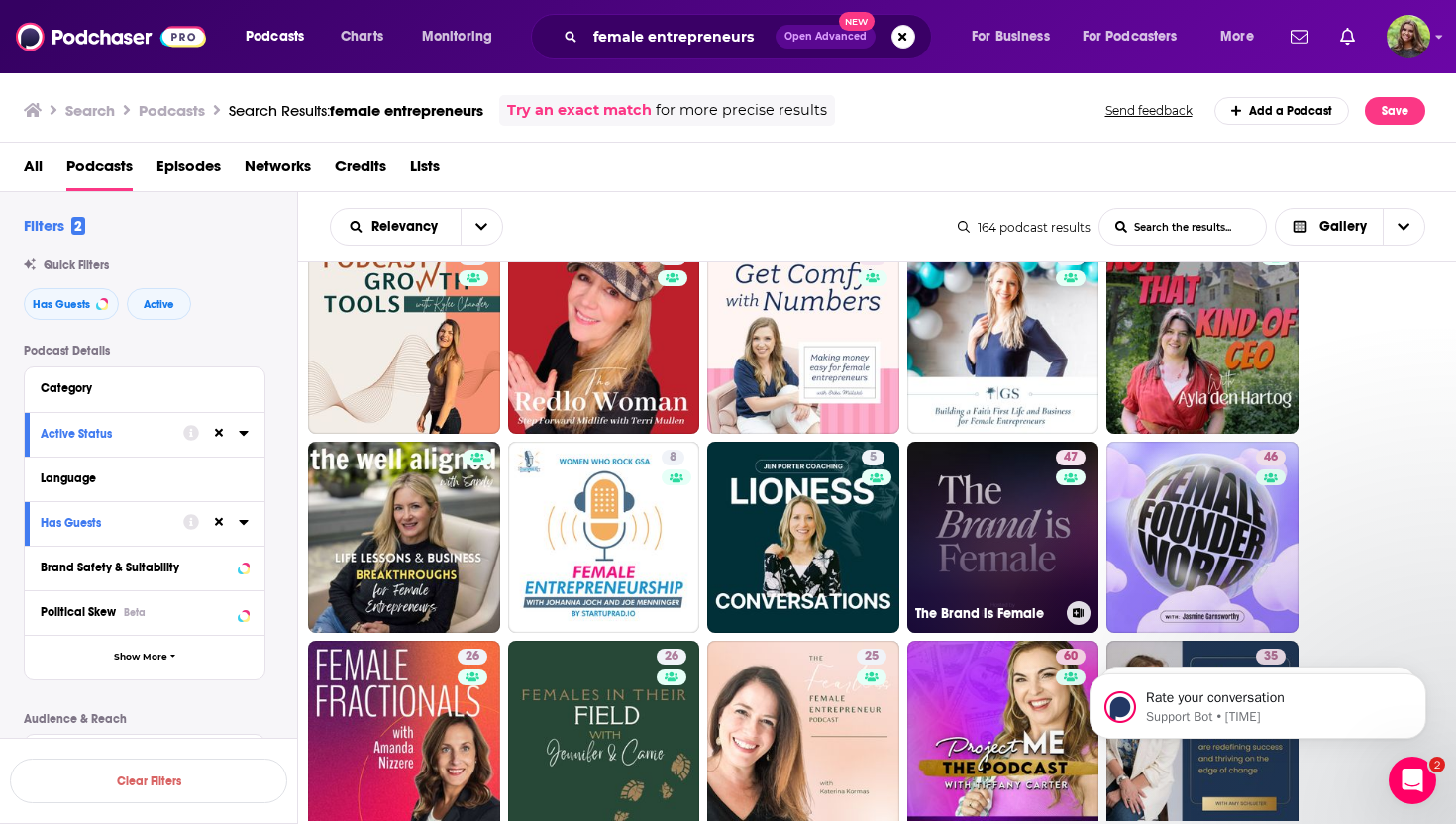 click on "[NUMBER] The Brand is Female" at bounding box center [1003, 538] 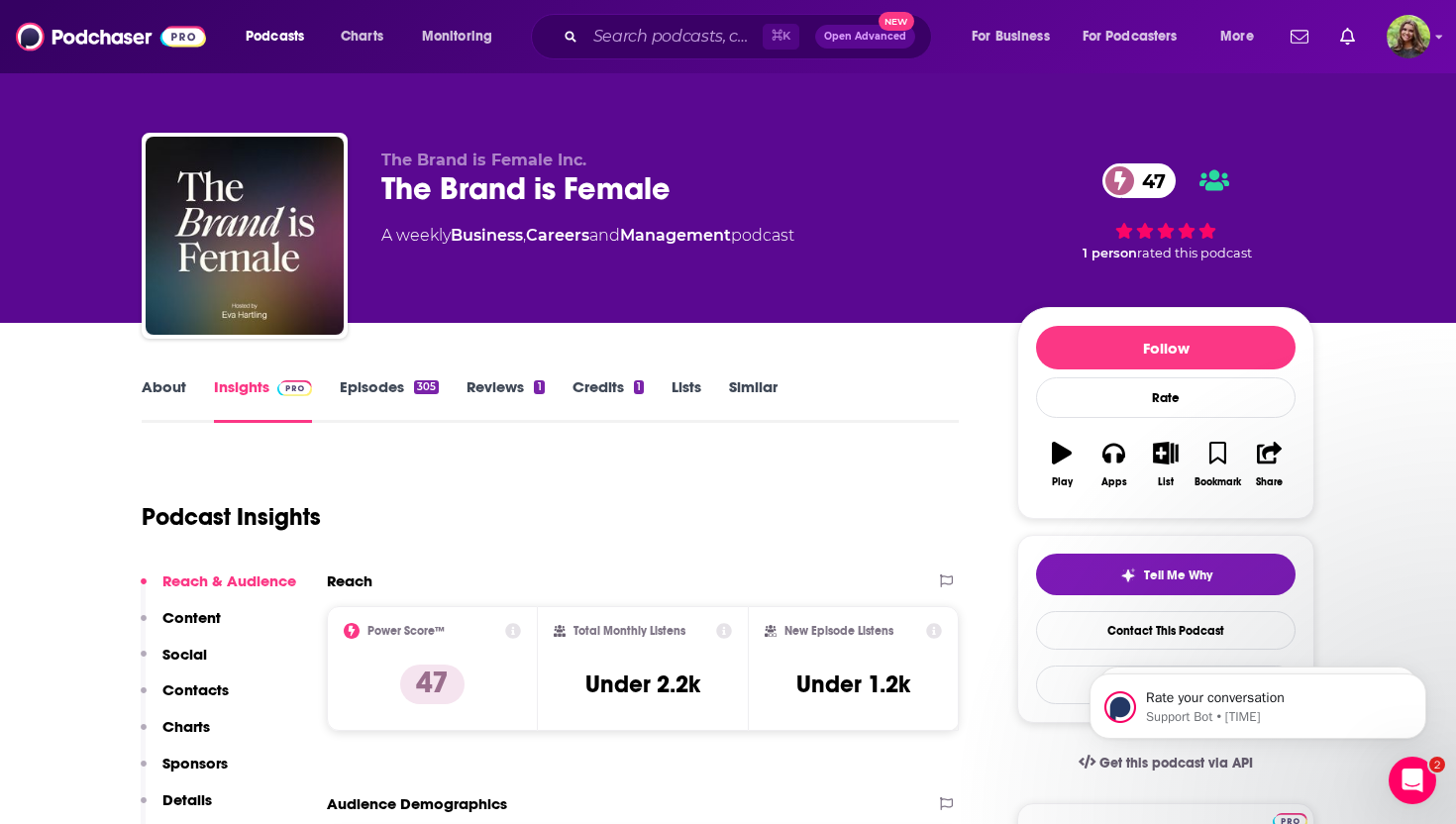 scroll, scrollTop: 124, scrollLeft: 0, axis: vertical 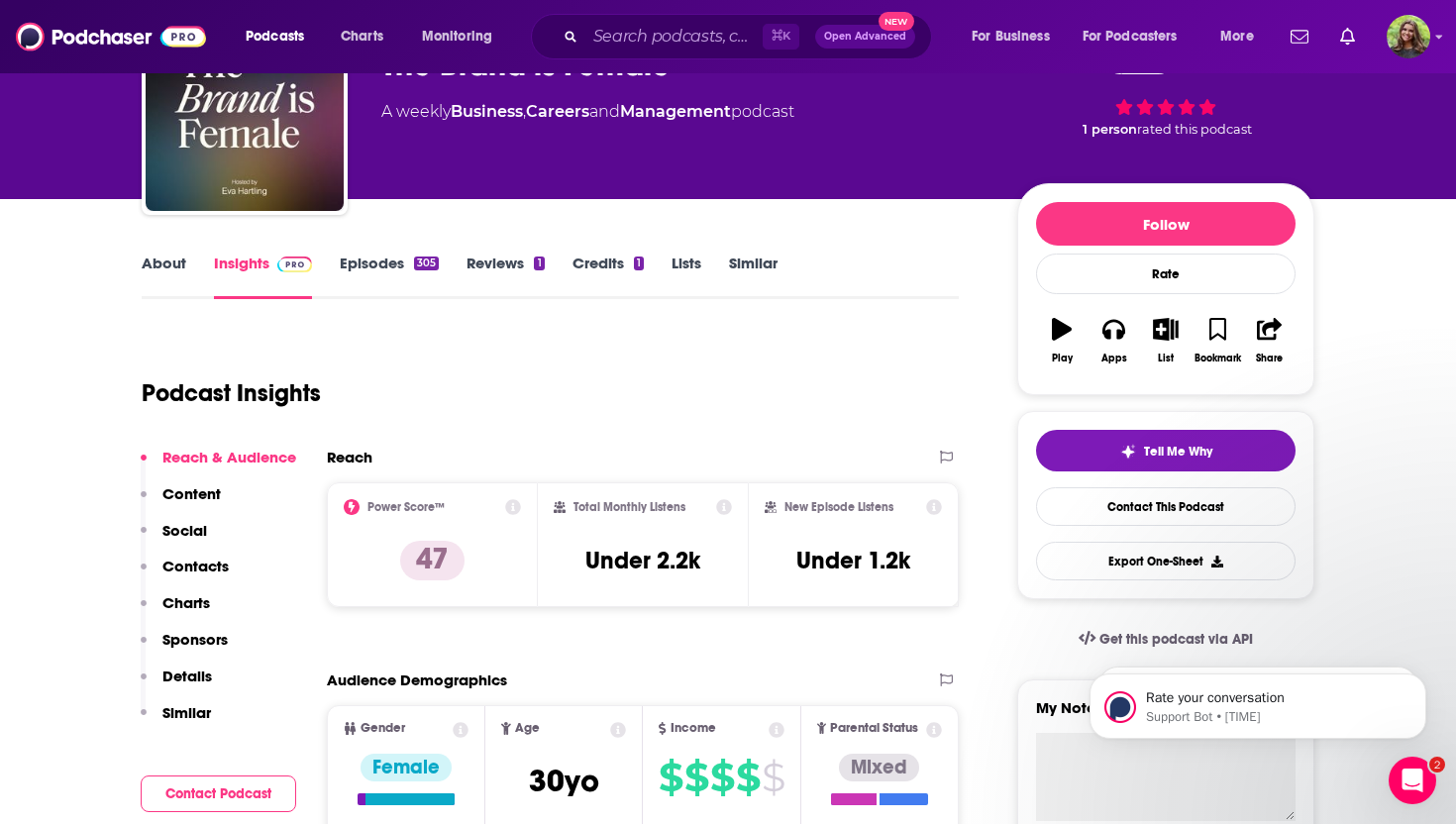 click on "About" at bounding box center (163, 276) 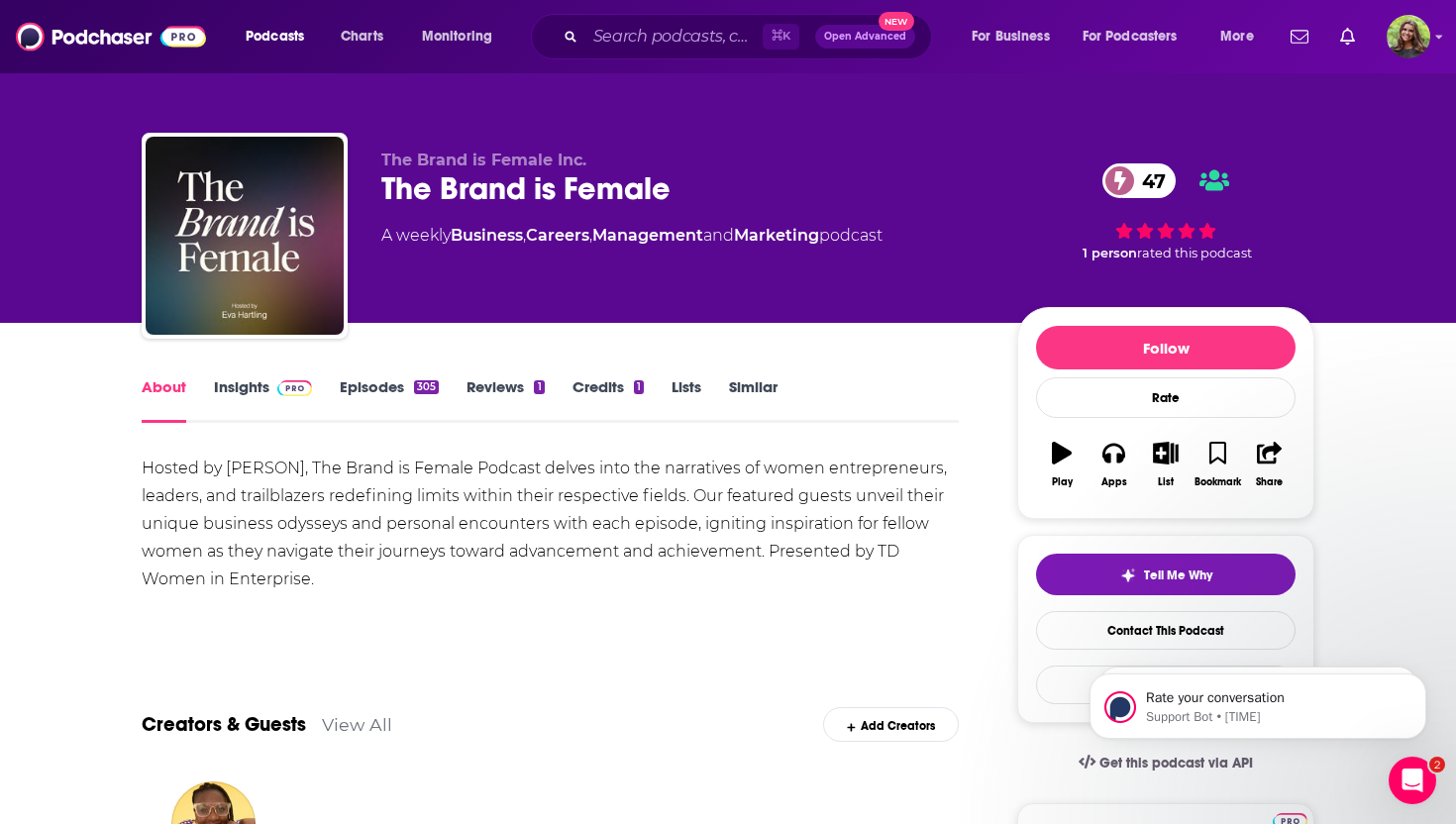 click on "Episodes [NUMBER]" at bounding box center [389, 400] 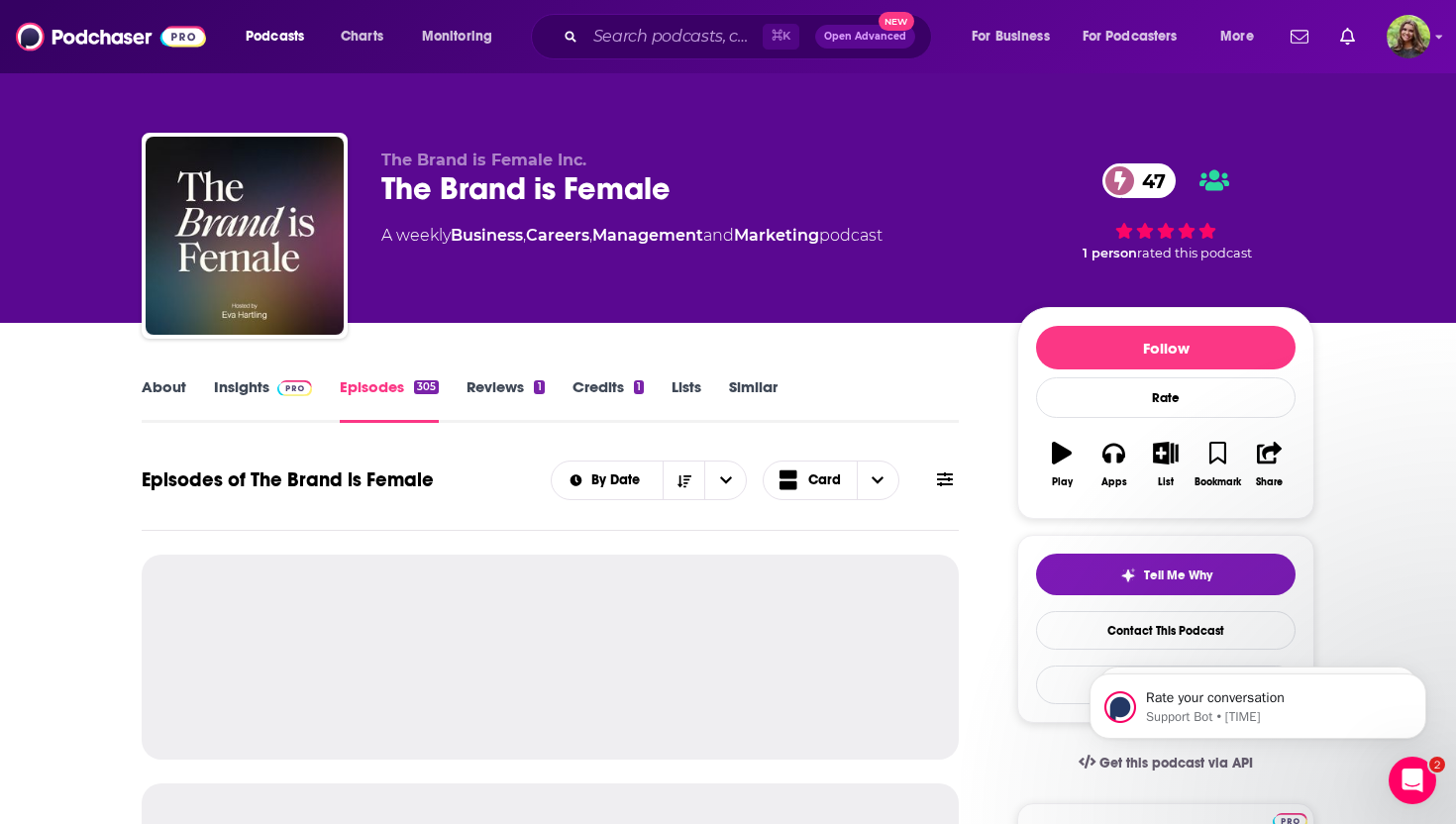 click on "About" at bounding box center (163, 400) 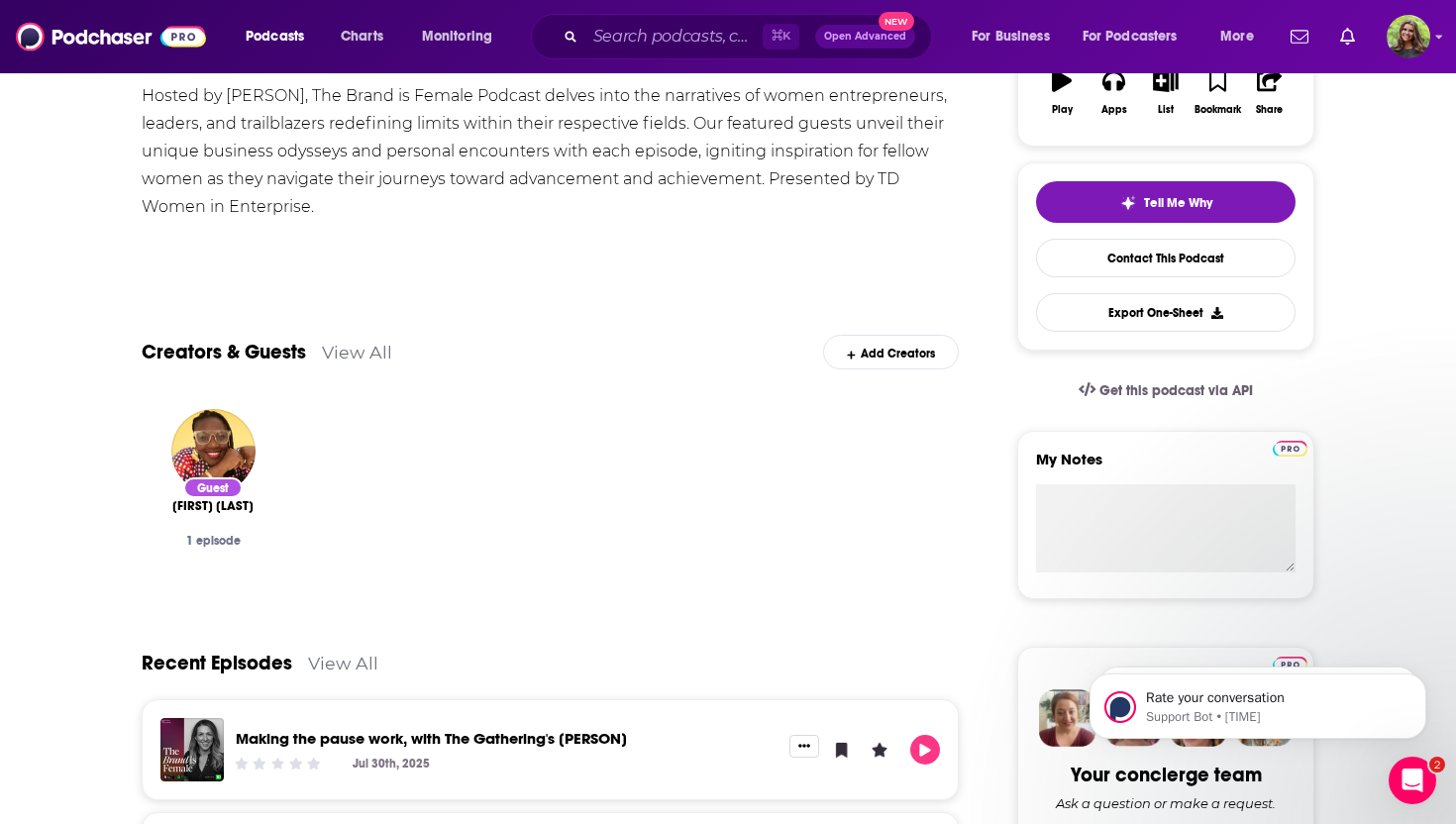 scroll, scrollTop: 0, scrollLeft: 0, axis: both 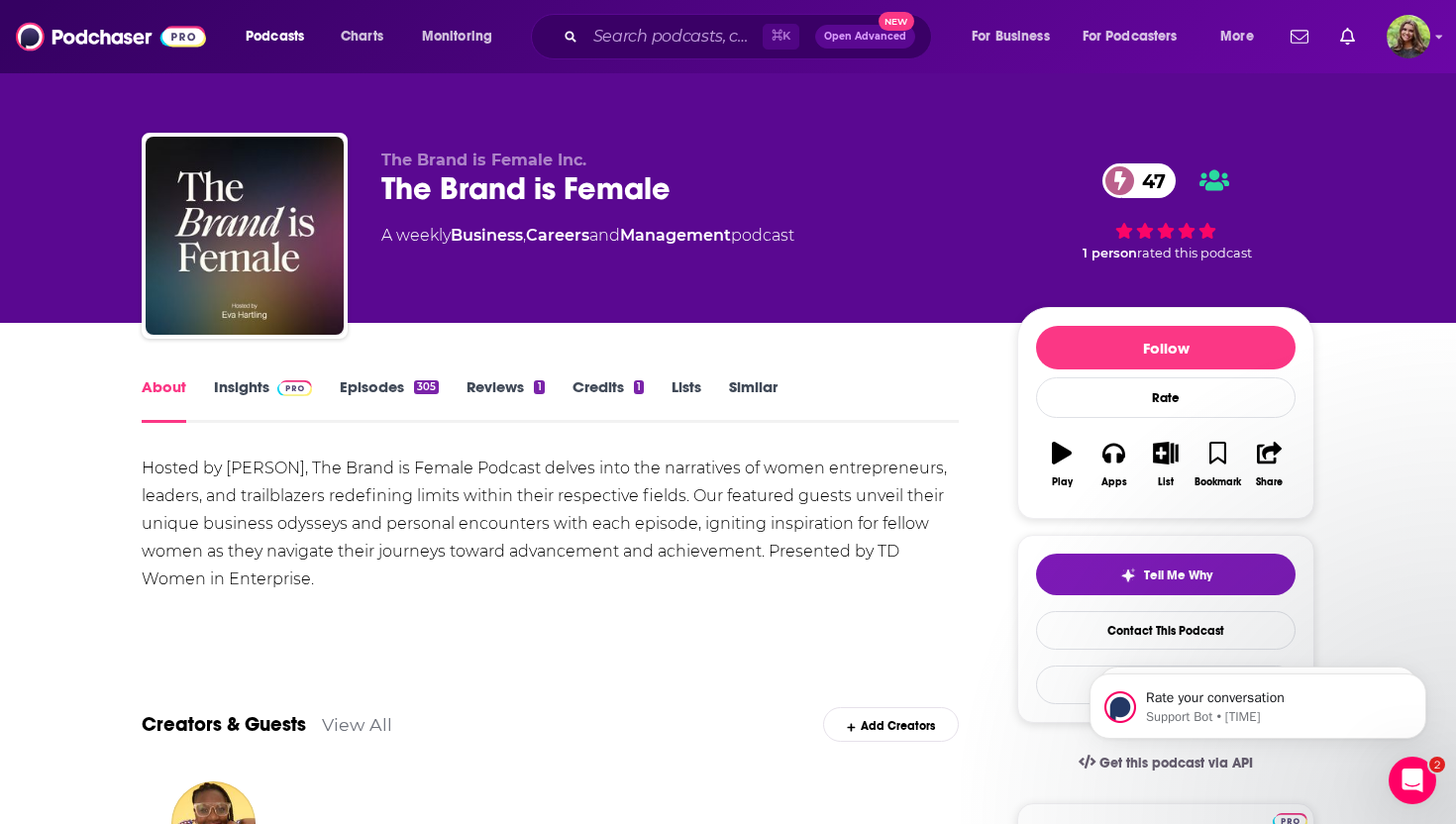 click on "Similar" at bounding box center (753, 400) 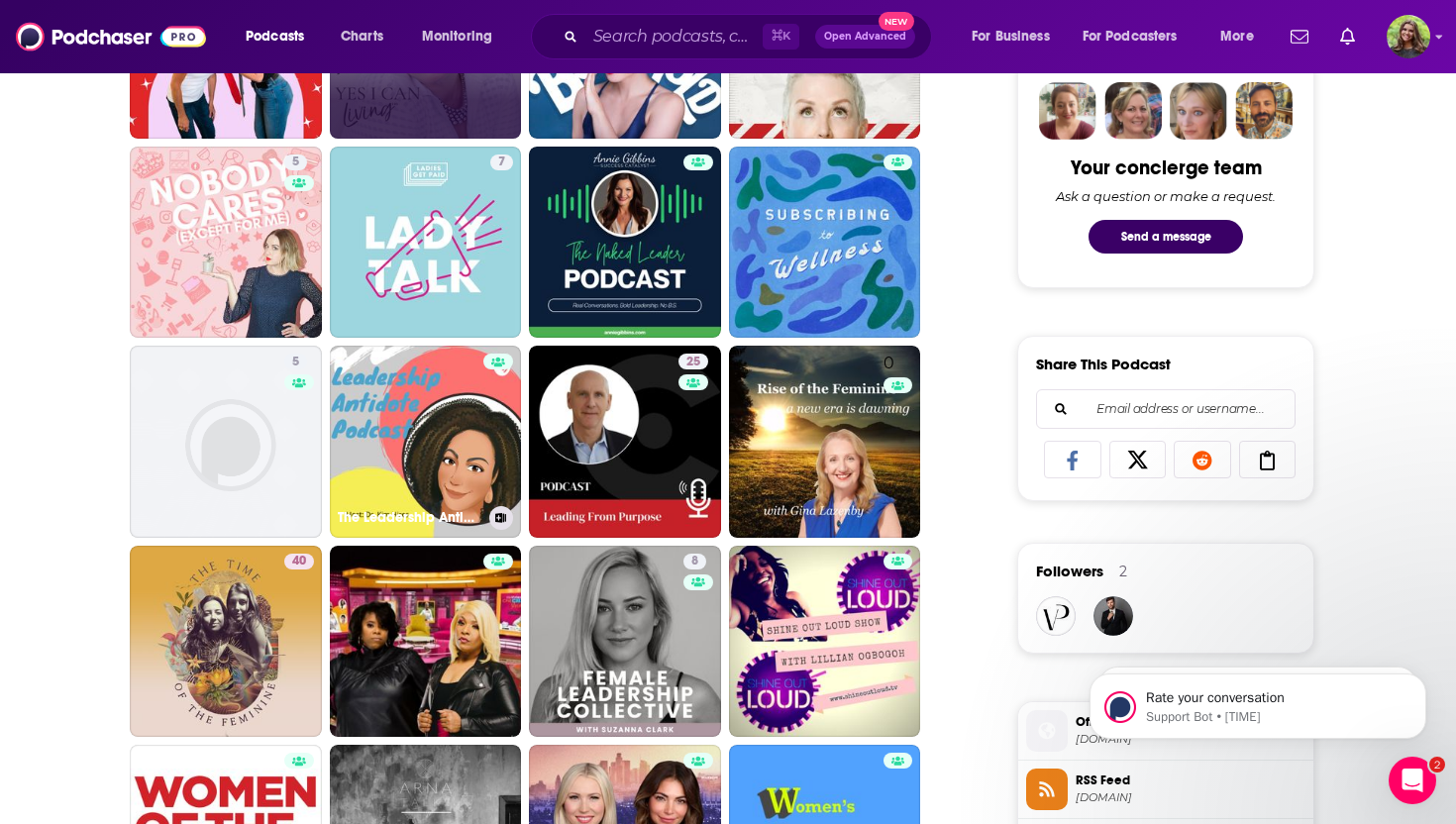scroll, scrollTop: 1288, scrollLeft: 0, axis: vertical 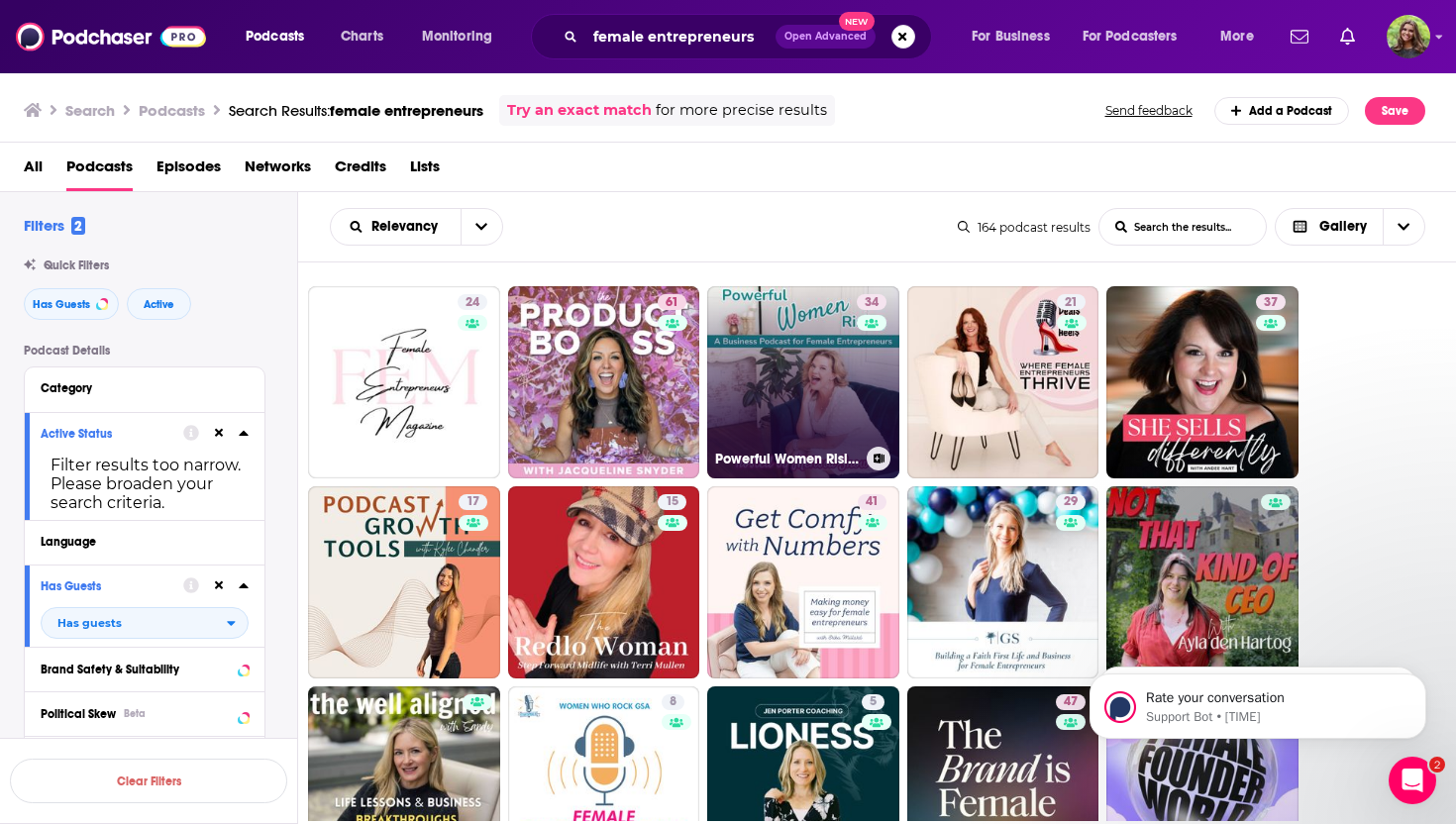 click on "34 Powerful Women Rising - A Business Podcast for Female Entrepreneurs" at bounding box center [803, 382] 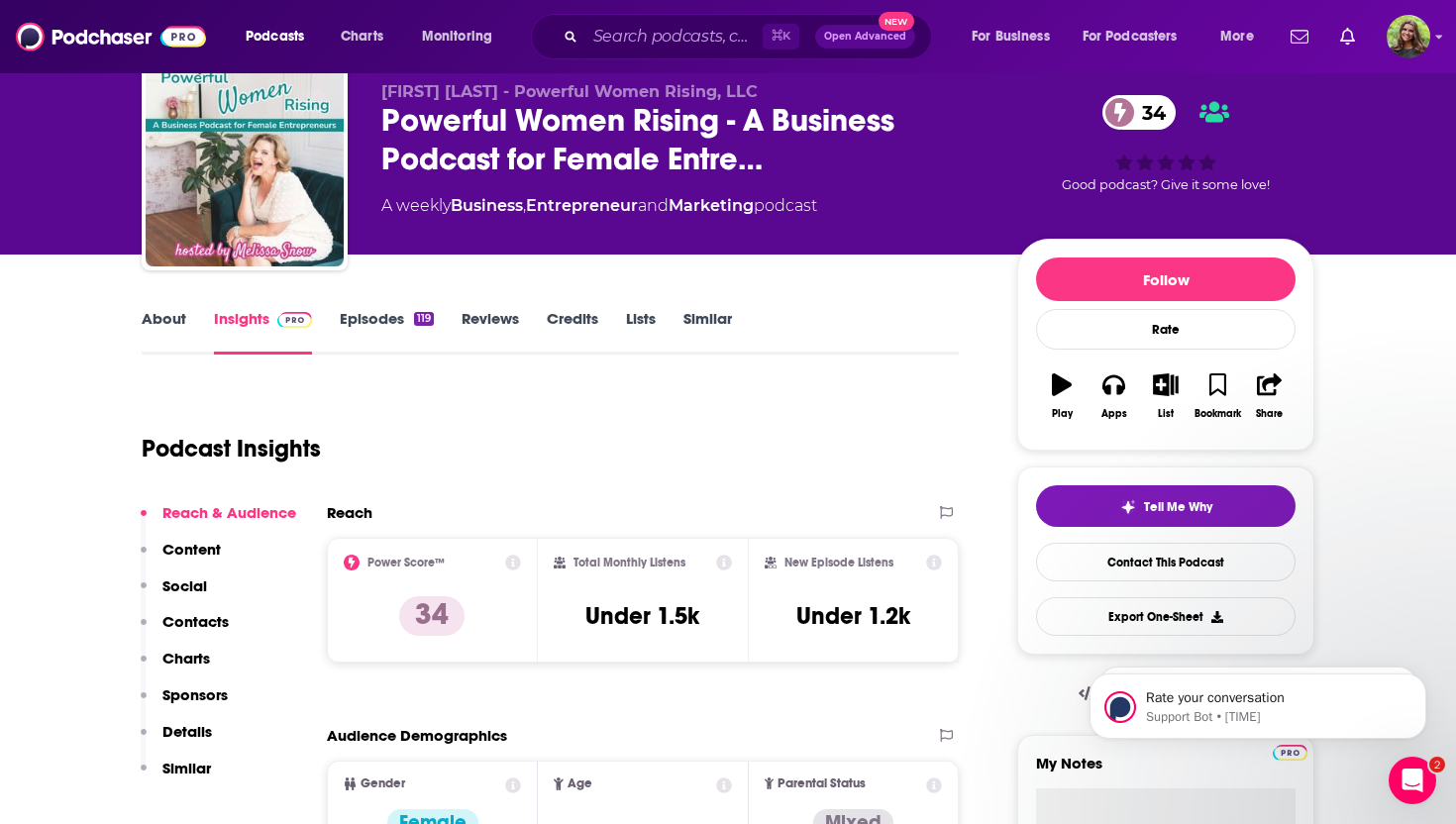 scroll, scrollTop: 118, scrollLeft: 0, axis: vertical 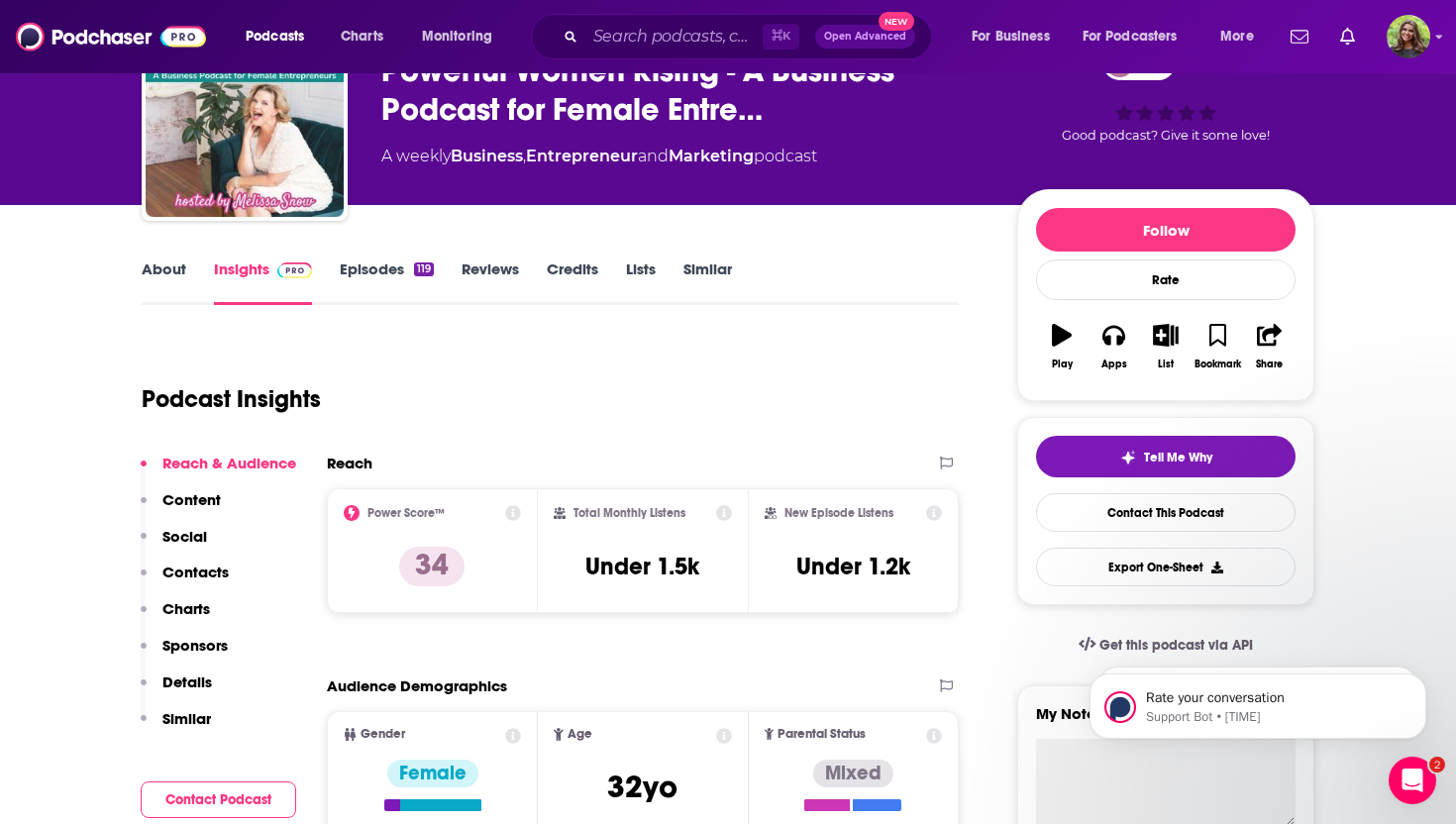 click on "About" at bounding box center (163, 282) 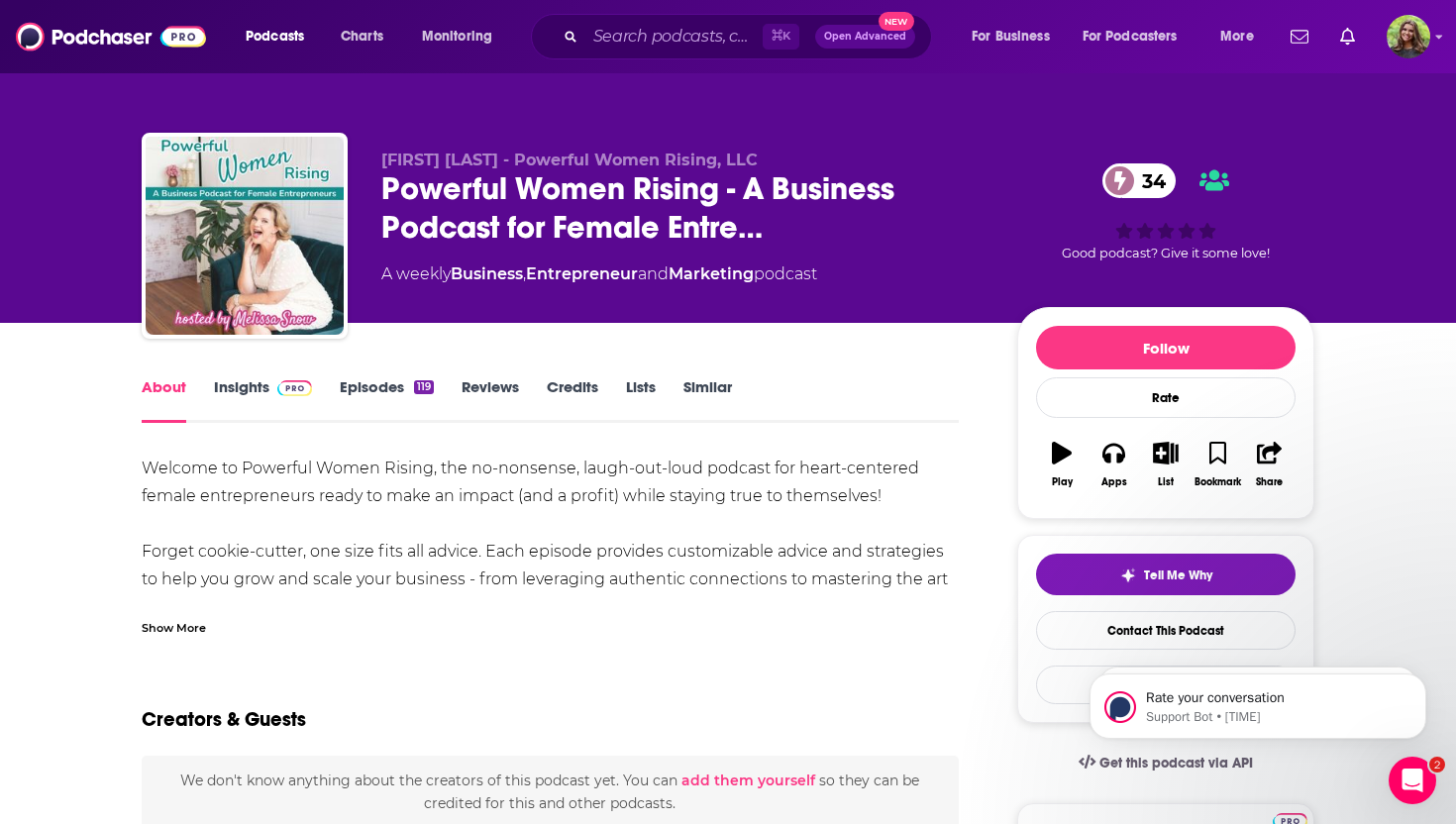 click on "Episodes 119" at bounding box center [386, 400] 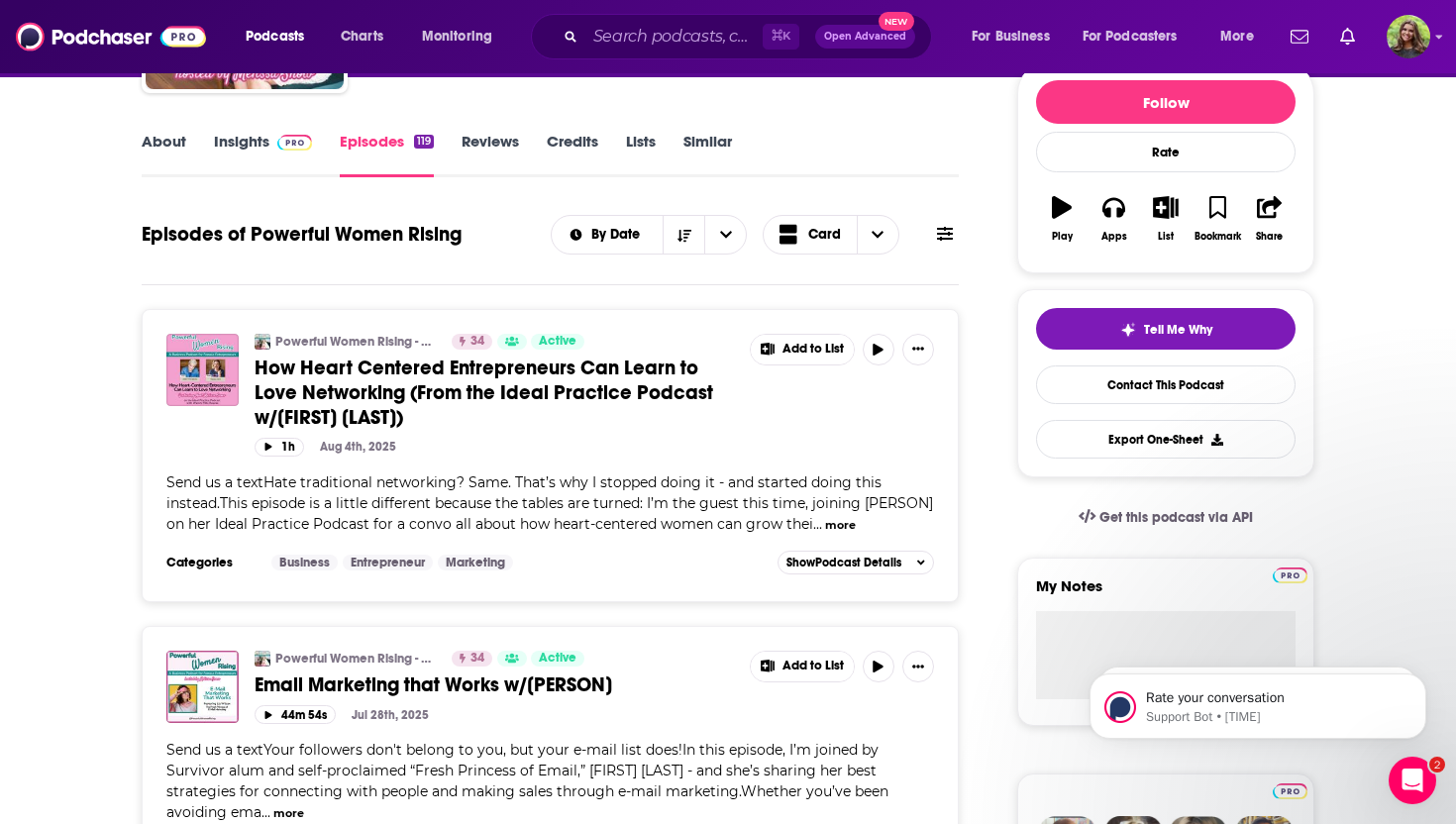 scroll, scrollTop: 374, scrollLeft: 0, axis: vertical 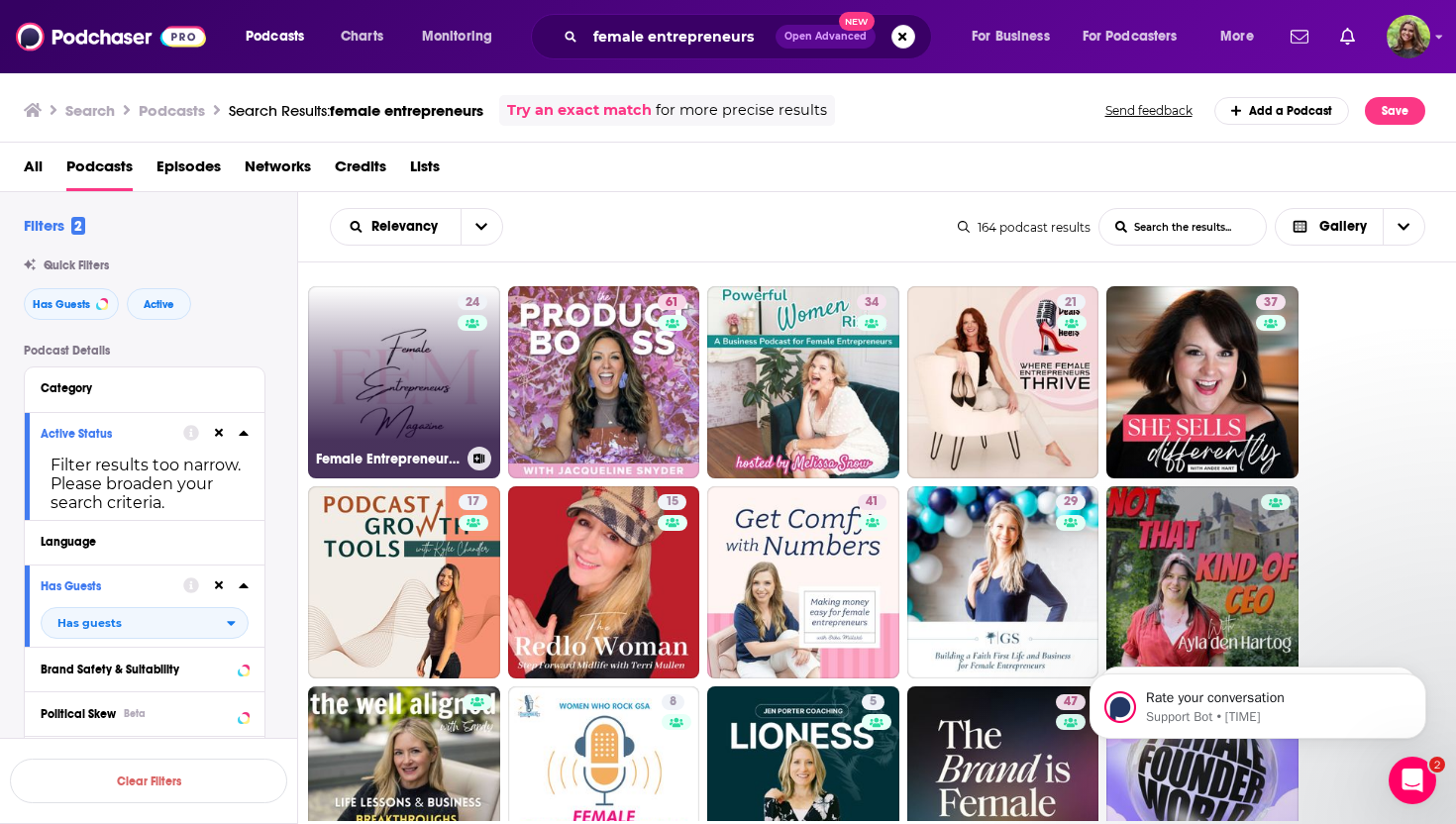 click on "[NUMBER] Female Entrepreneurs Magazine" at bounding box center (404, 382) 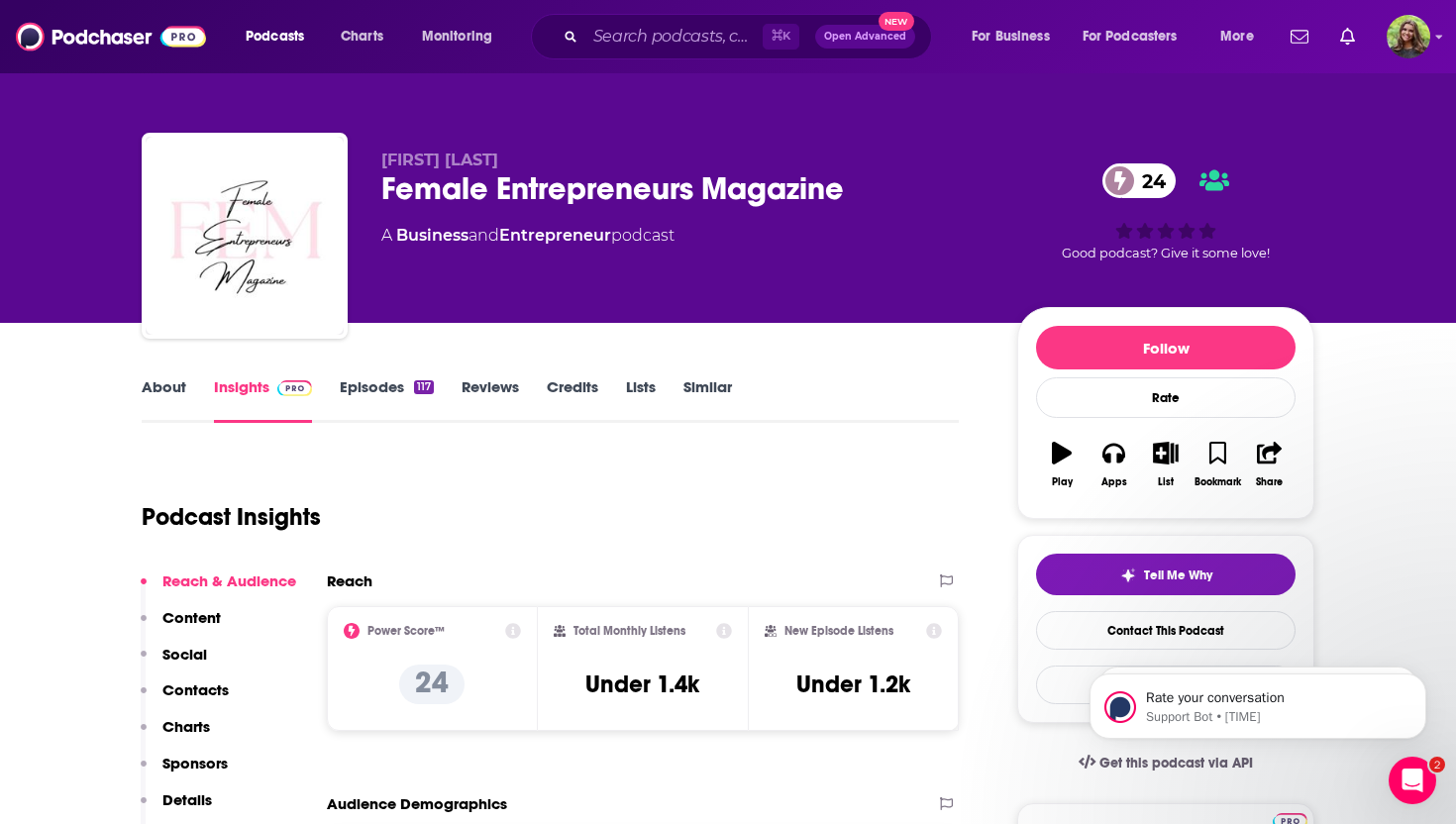 click on "About" at bounding box center [163, 400] 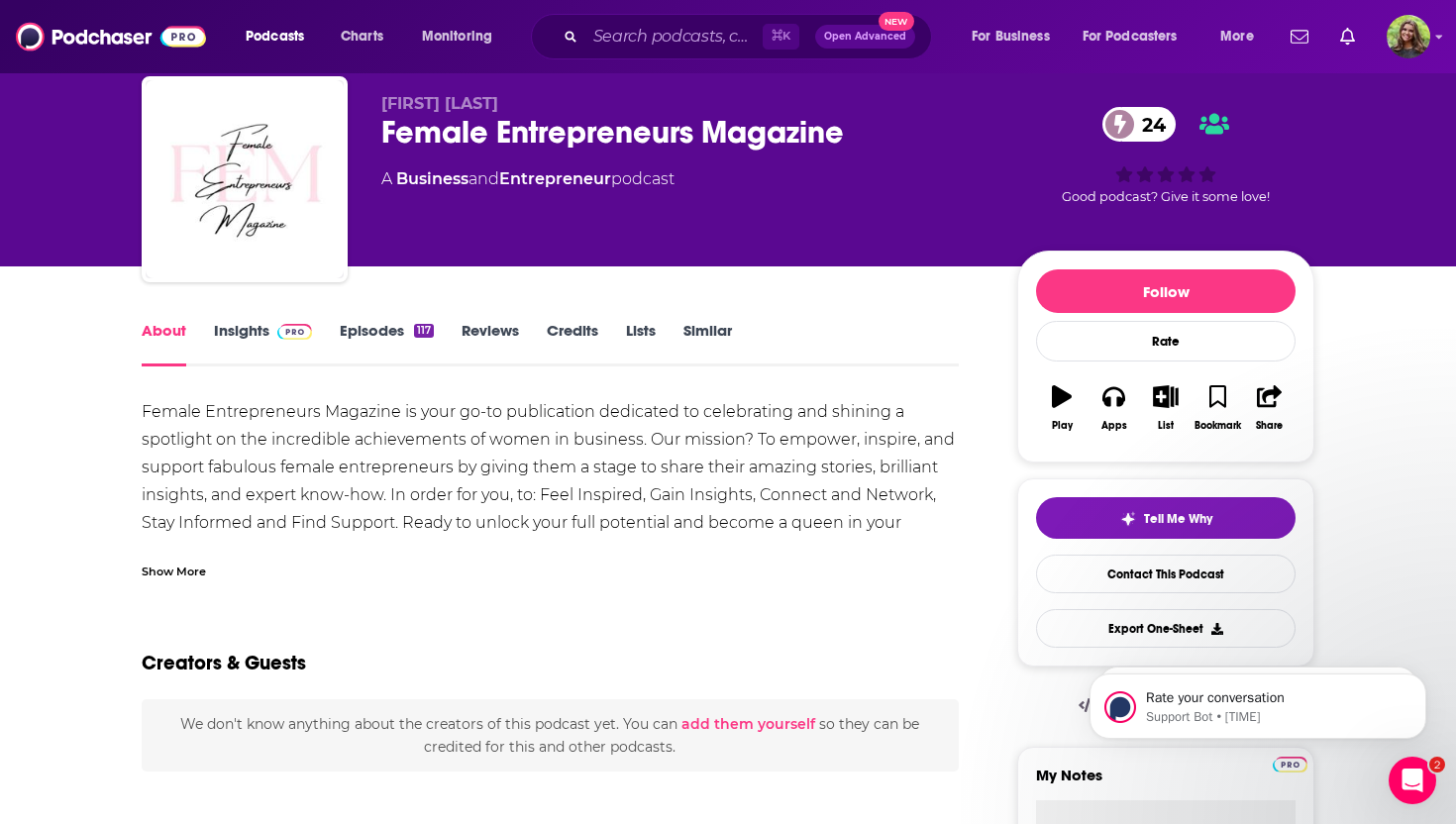scroll, scrollTop: 66, scrollLeft: 0, axis: vertical 